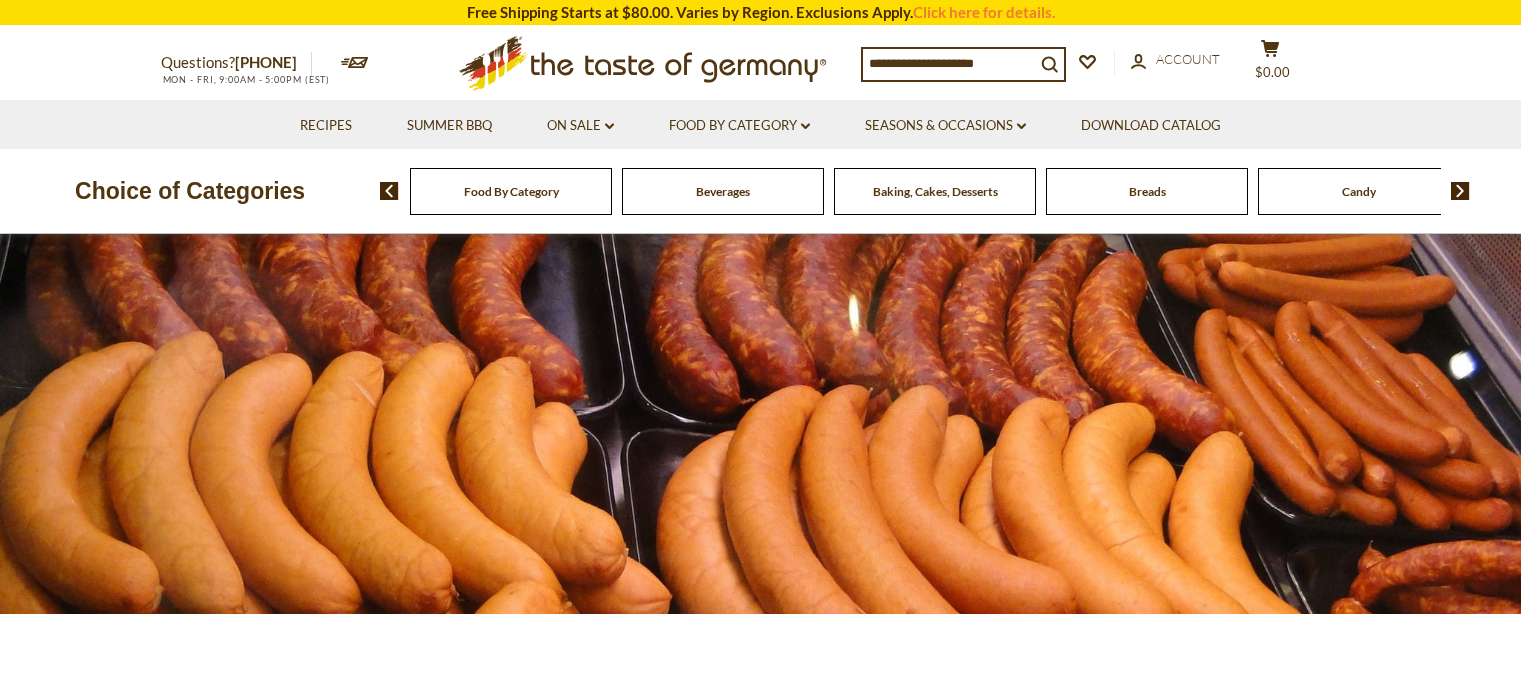 scroll, scrollTop: 0, scrollLeft: 0, axis: both 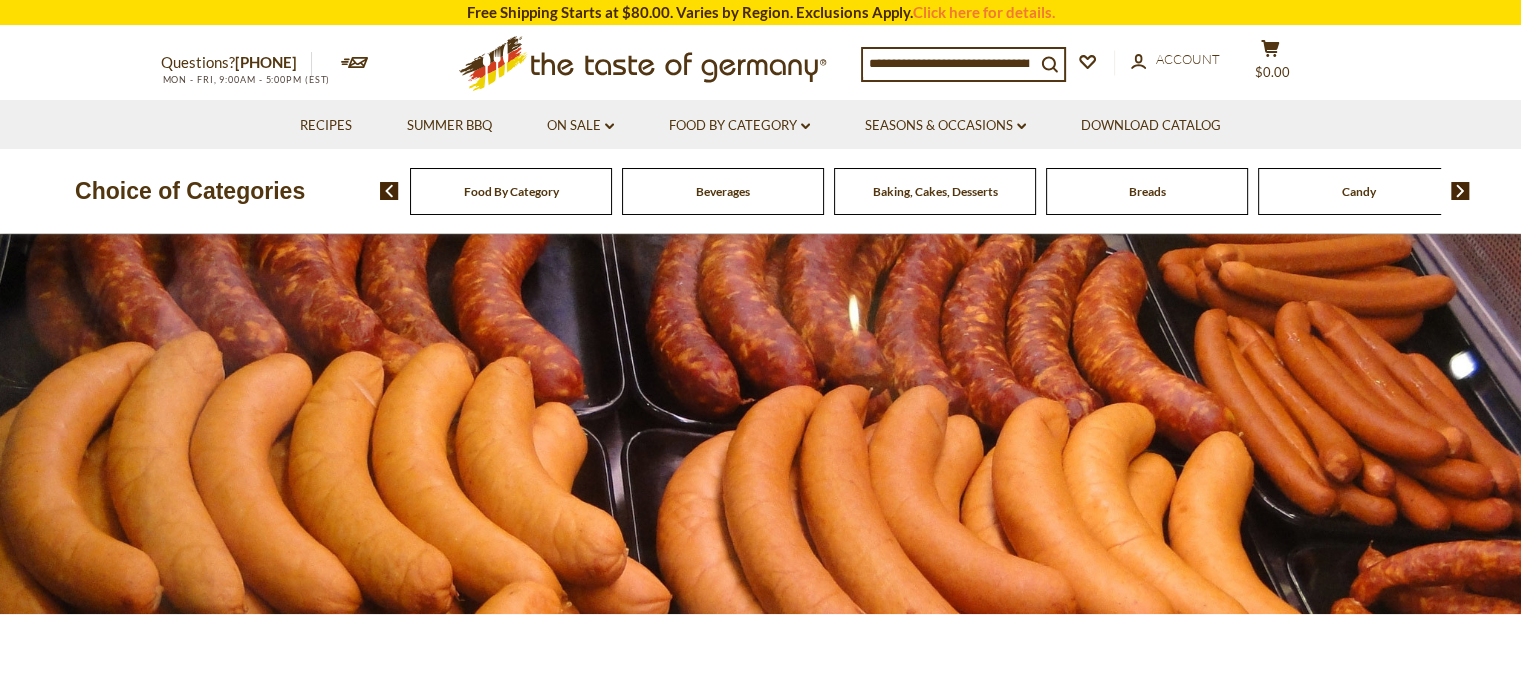 click on "Food By Category" at bounding box center [511, 191] 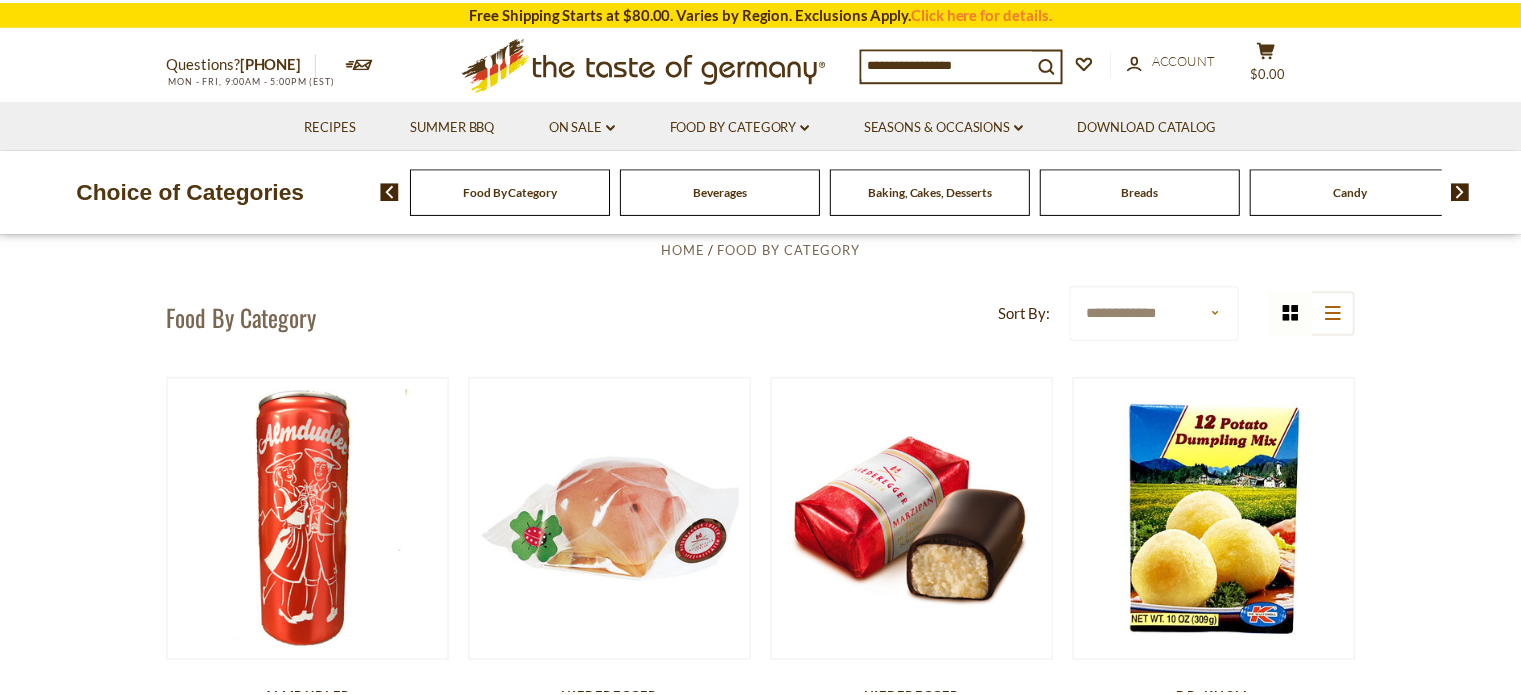 scroll, scrollTop: 0, scrollLeft: 0, axis: both 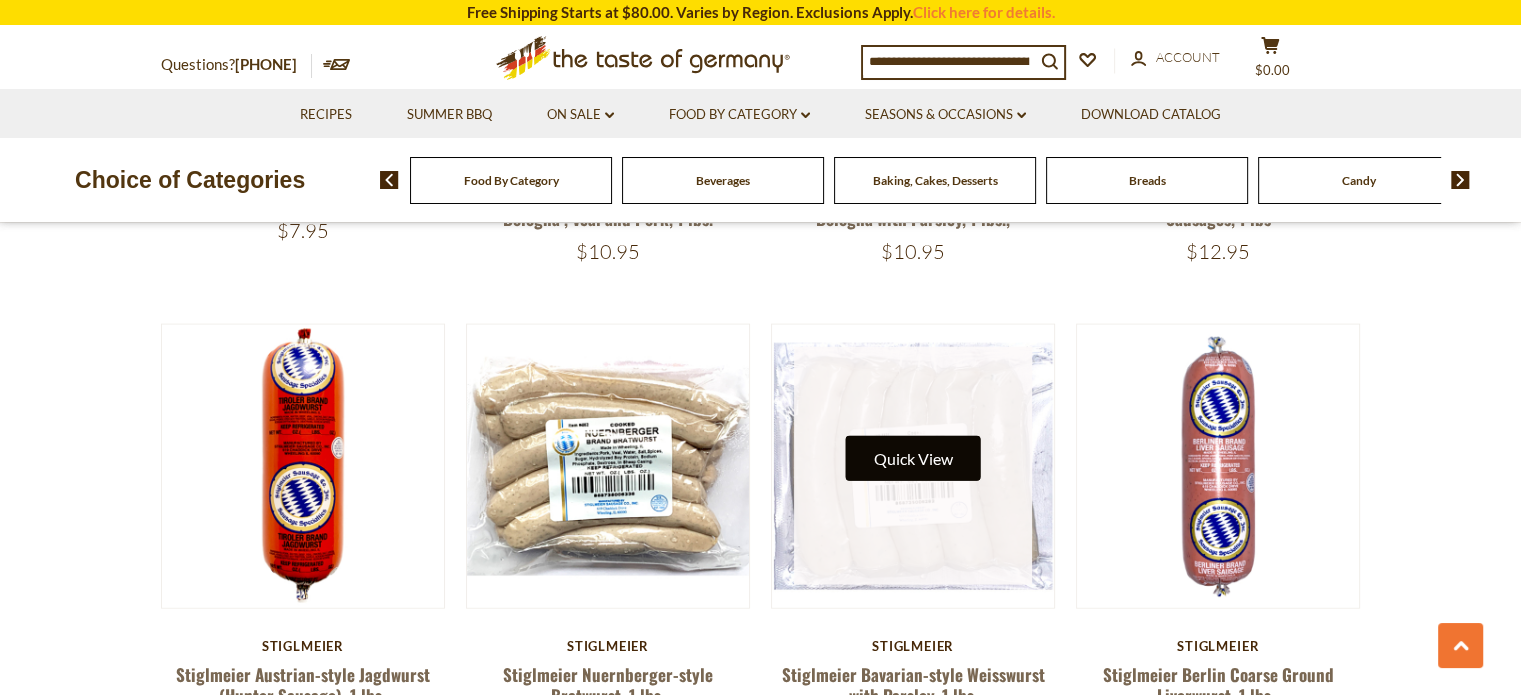 click on "Quick View" at bounding box center [913, 458] 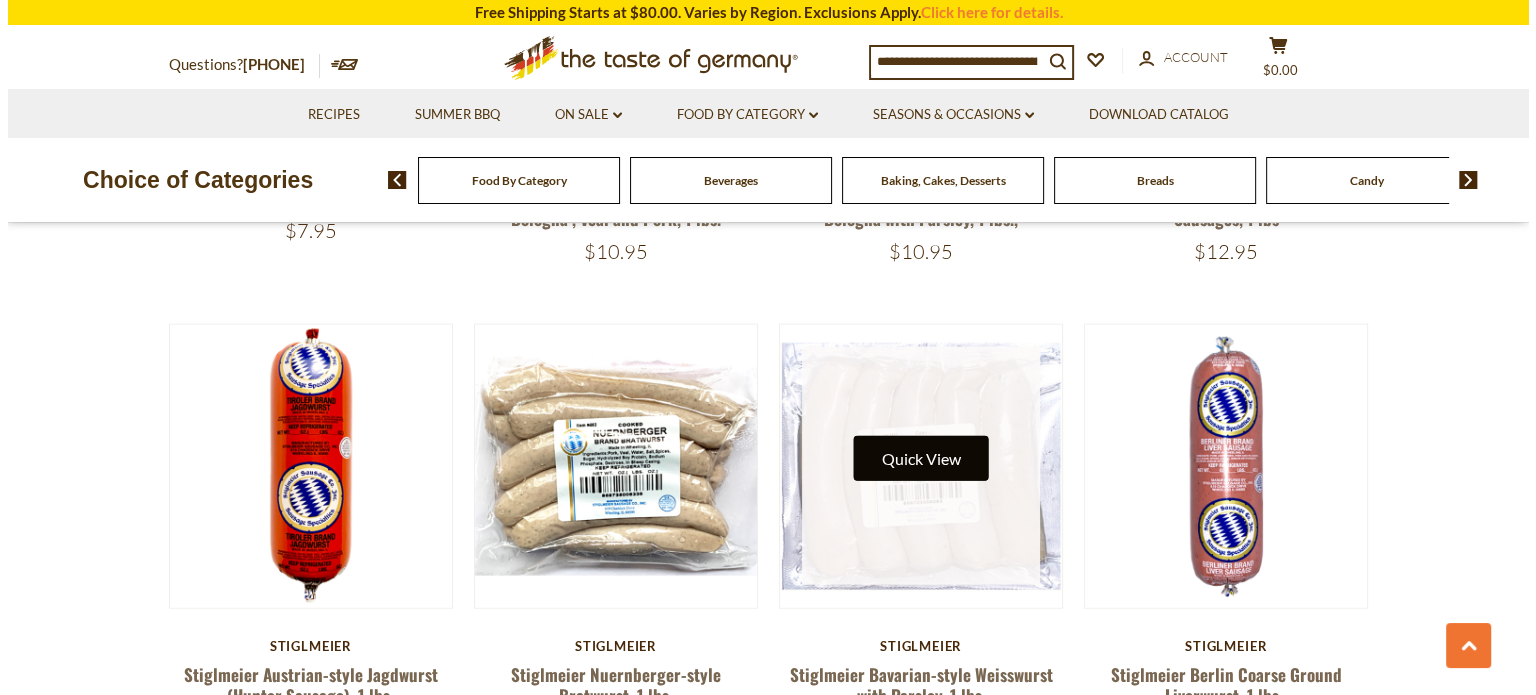 scroll, scrollTop: 4404, scrollLeft: 0, axis: vertical 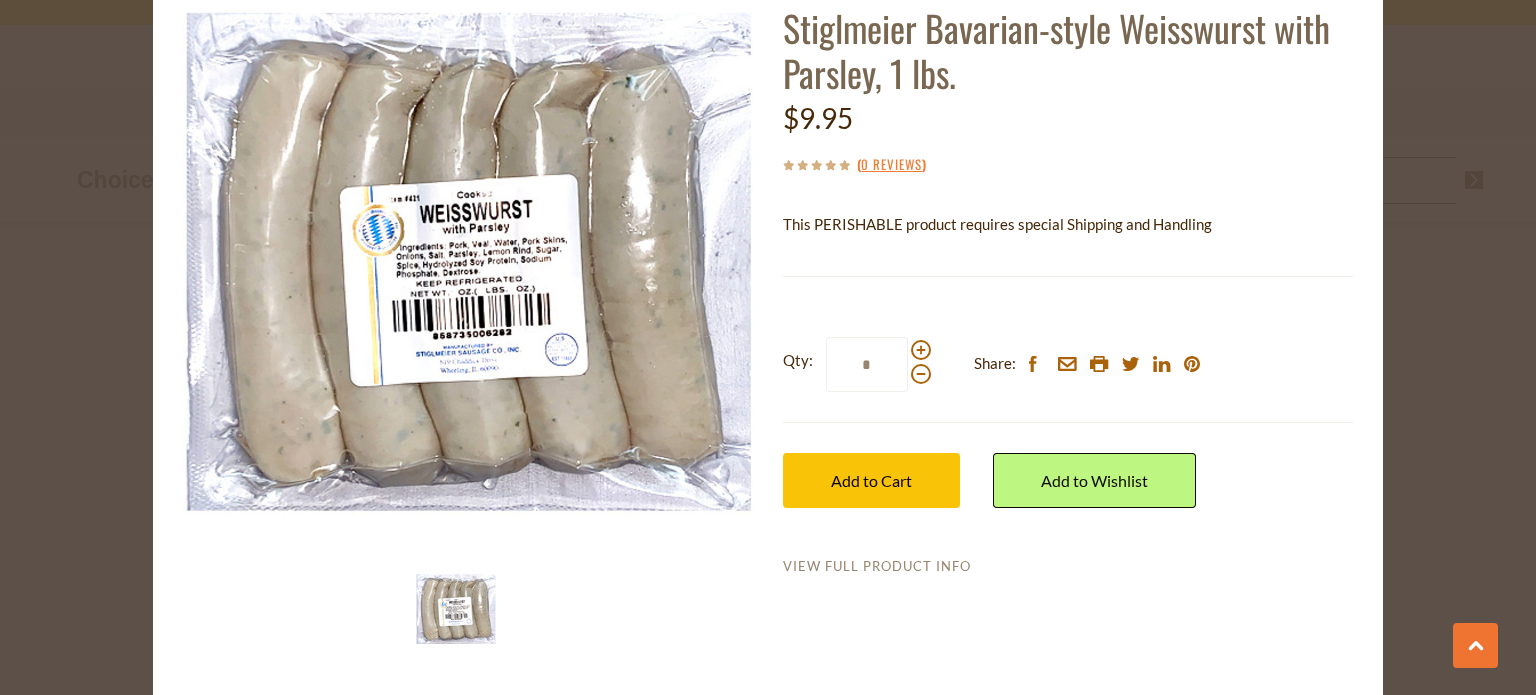 click on "View Full Product Info" at bounding box center [877, 567] 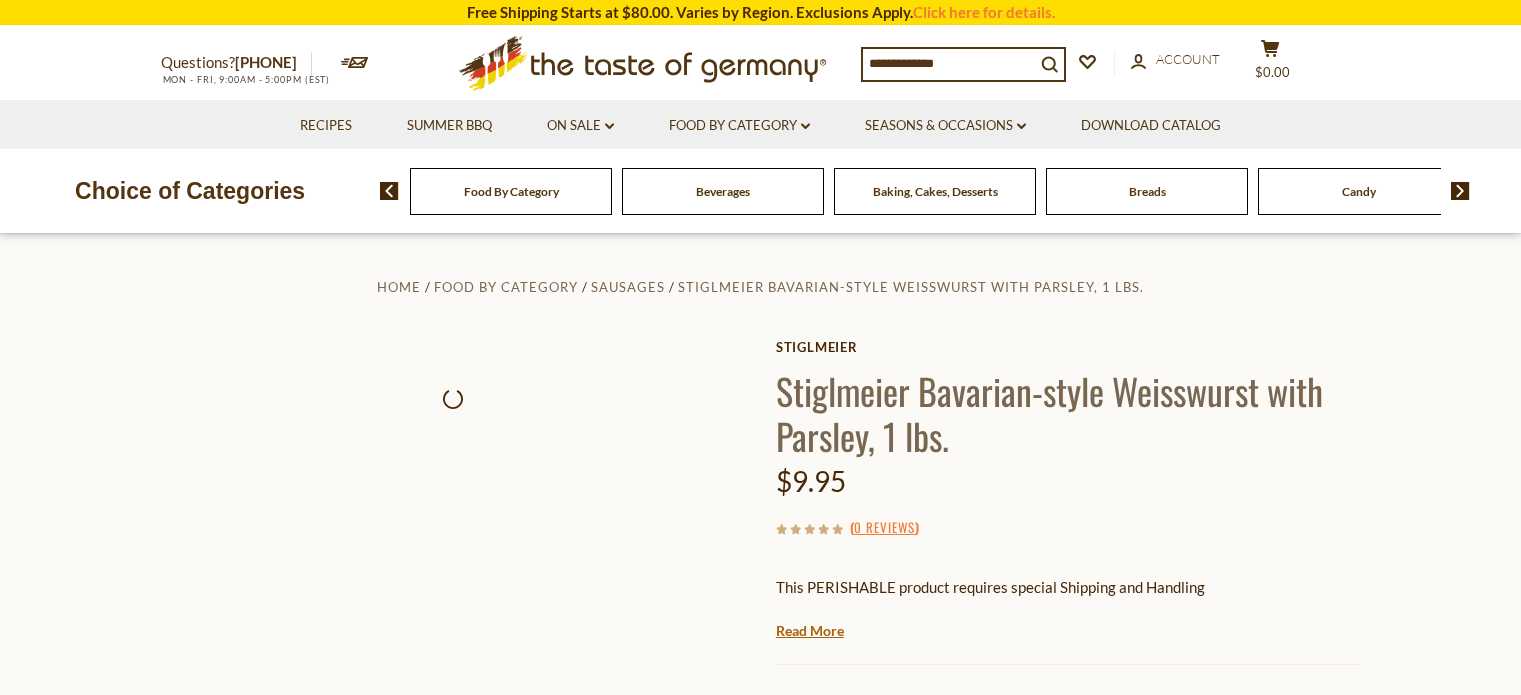 scroll, scrollTop: 0, scrollLeft: 0, axis: both 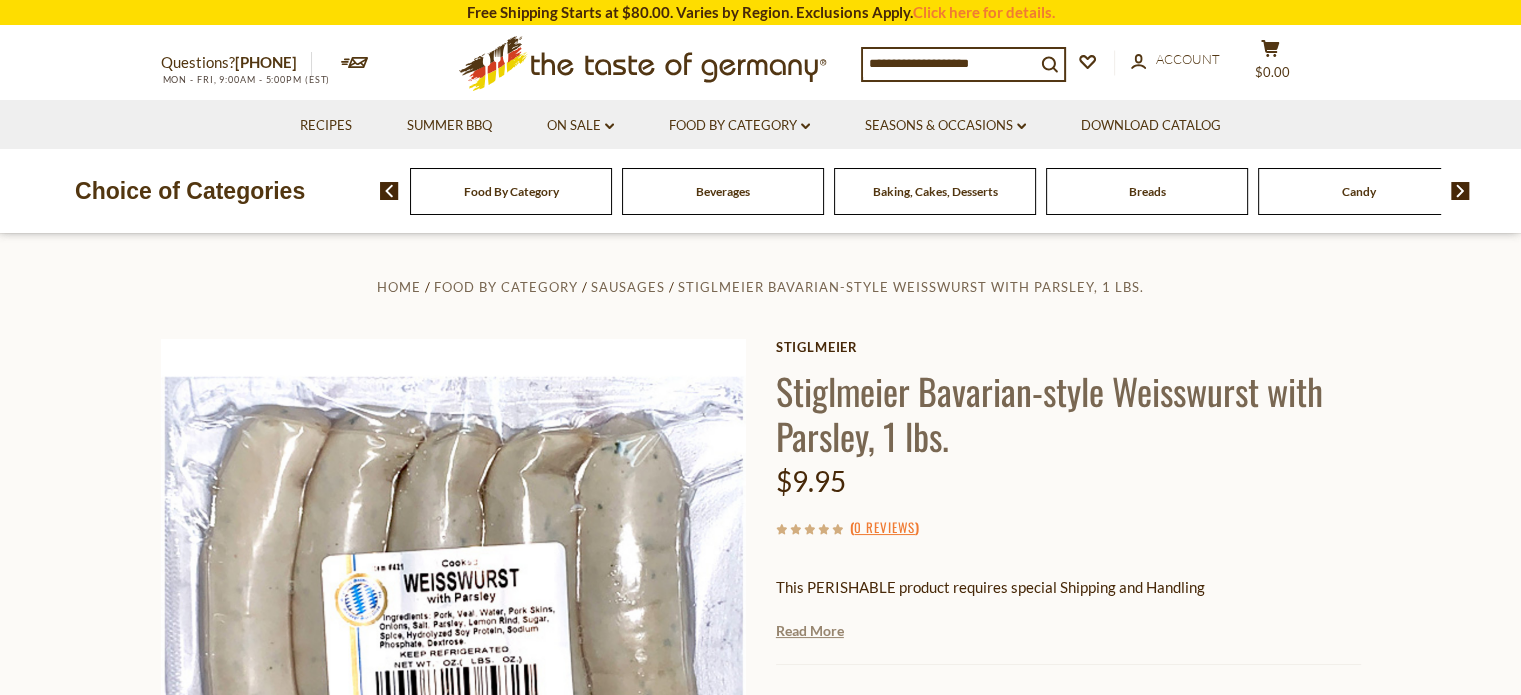 click on "Read More" at bounding box center [810, 631] 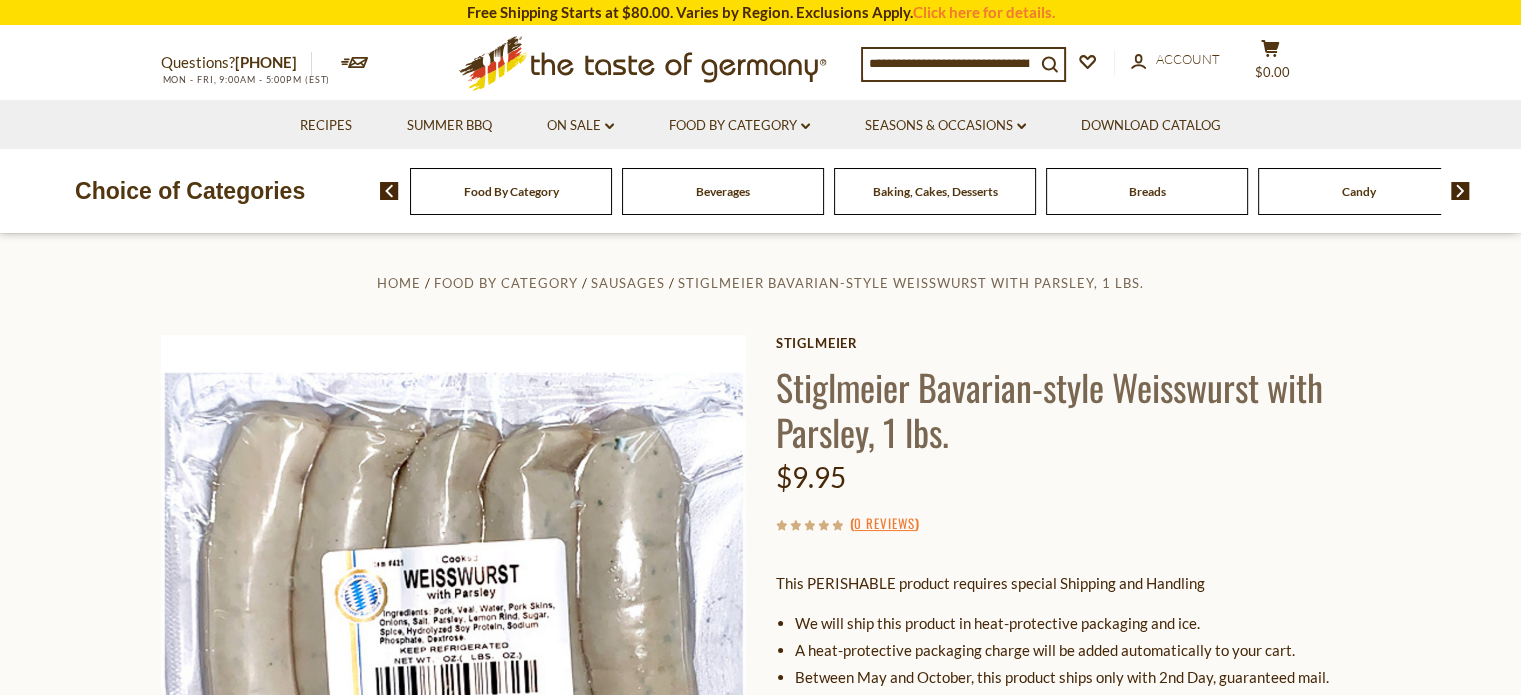 scroll, scrollTop: 0, scrollLeft: 0, axis: both 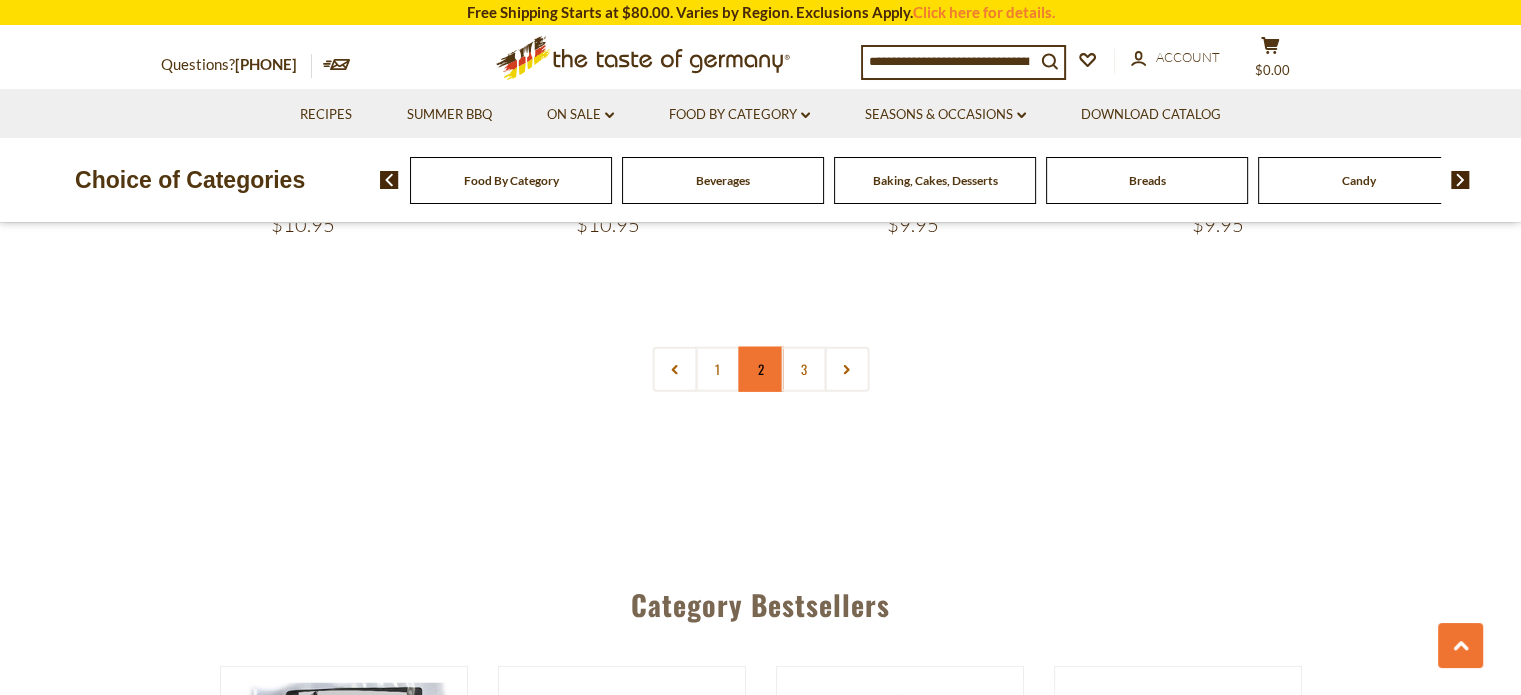 click on "2" at bounding box center (760, 369) 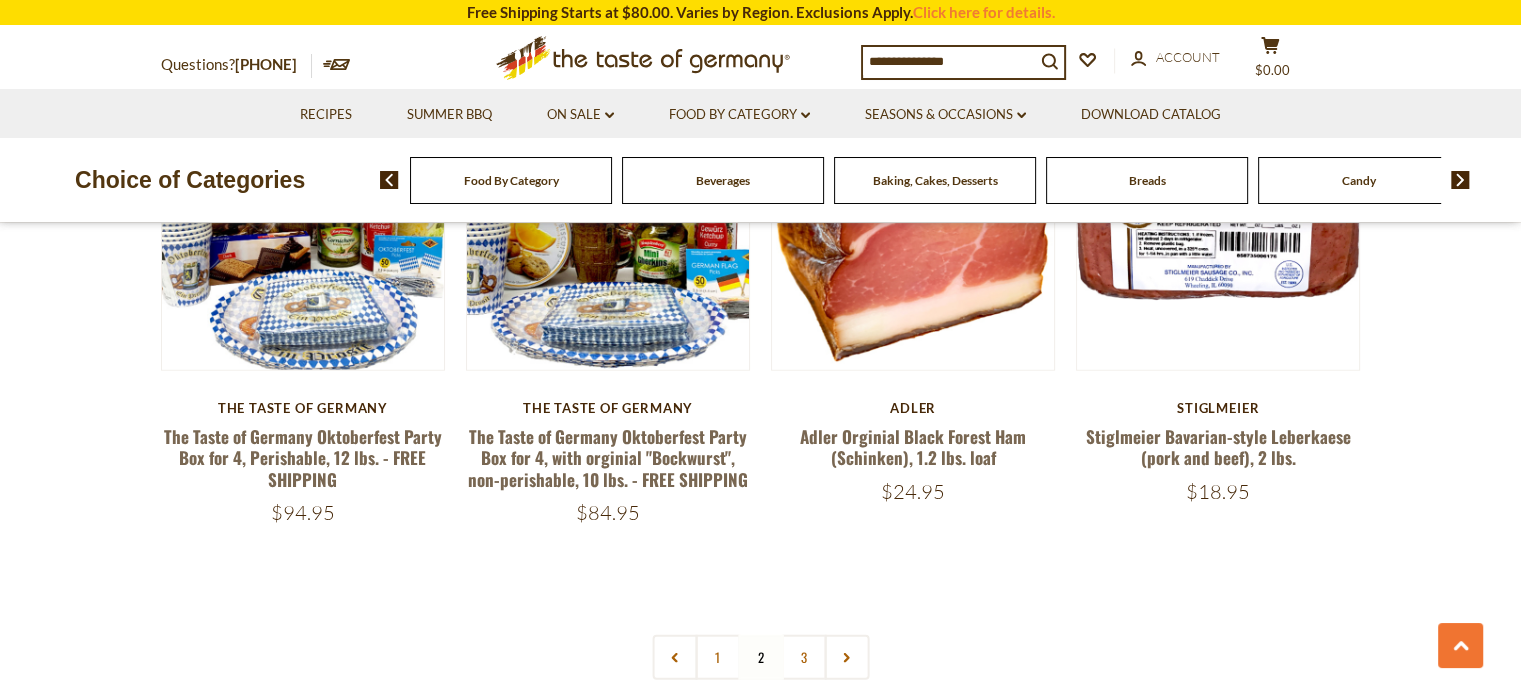 scroll, scrollTop: 4844, scrollLeft: 0, axis: vertical 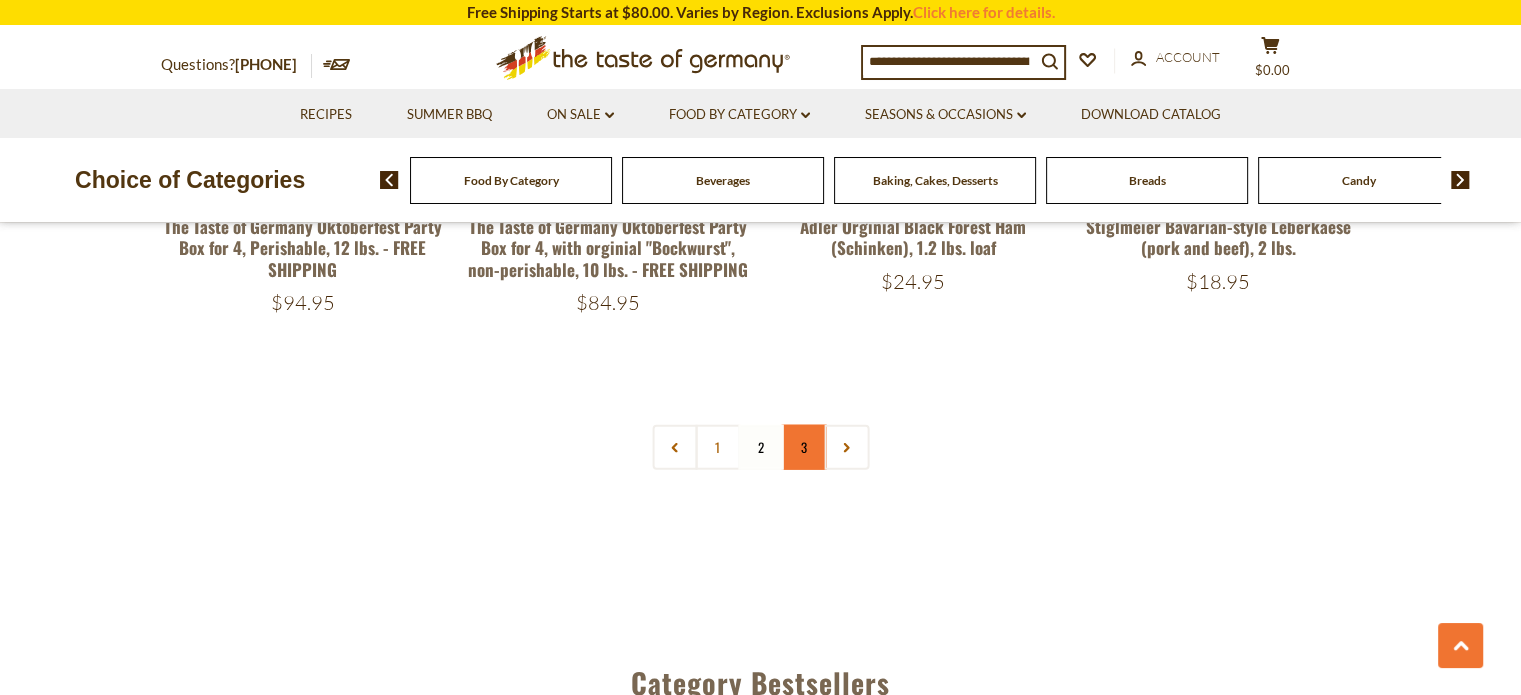 click on "3" at bounding box center [803, 447] 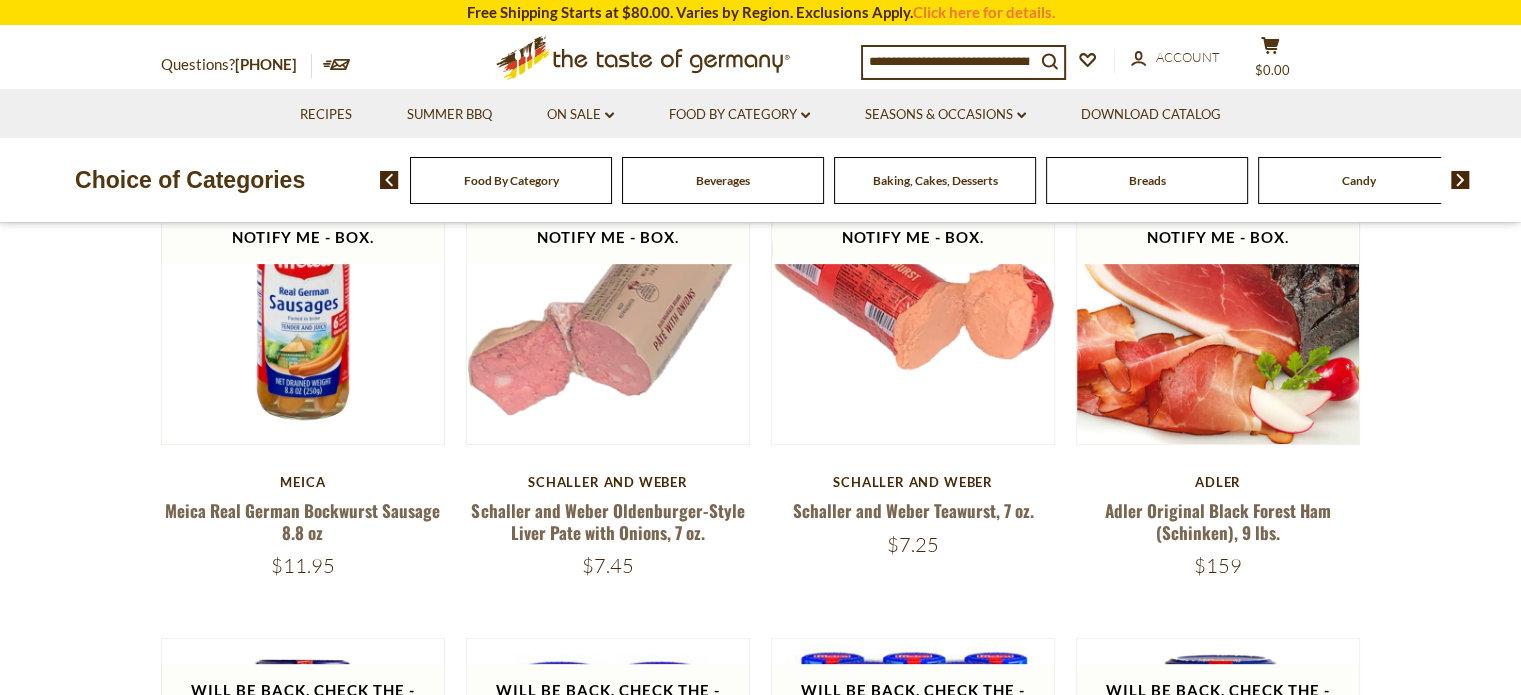 scroll, scrollTop: 644, scrollLeft: 0, axis: vertical 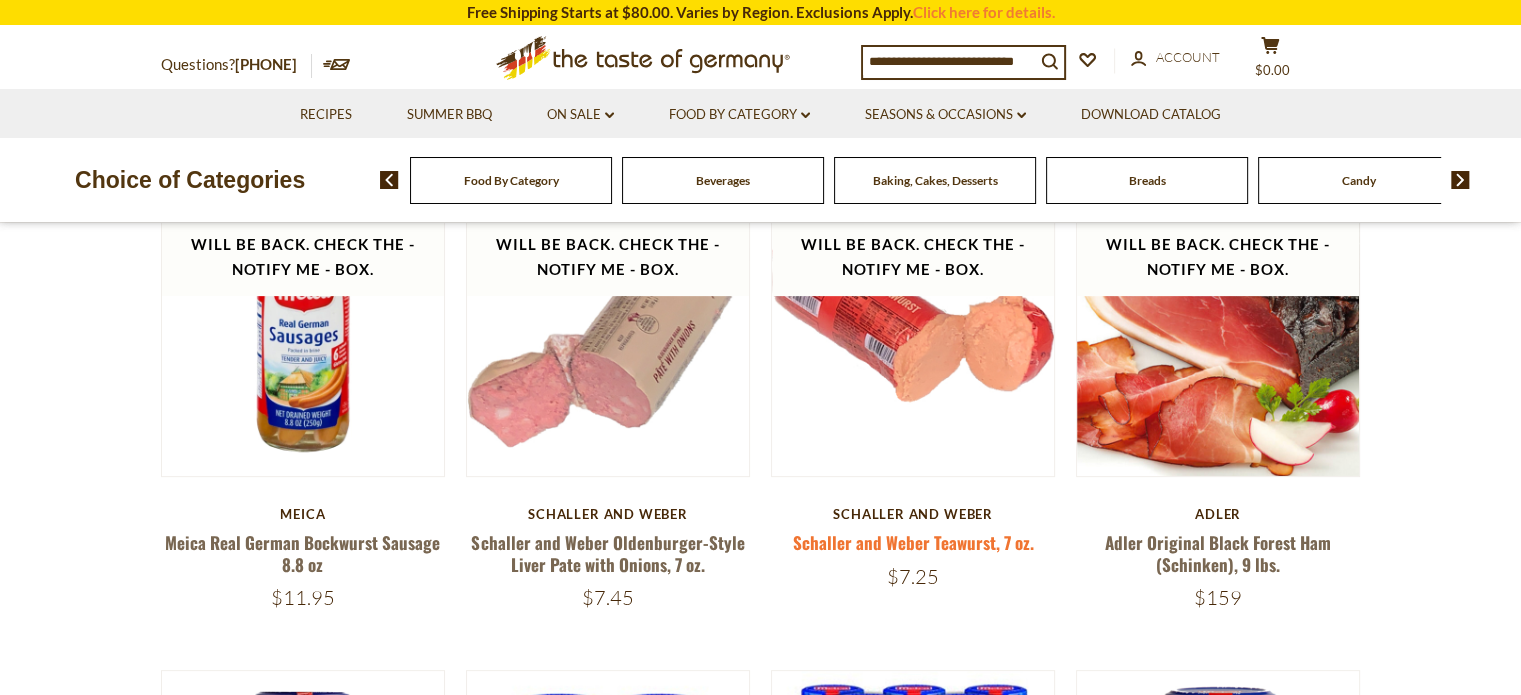 click on "Schaller and Weber Teawurst, 7 oz." at bounding box center [913, 542] 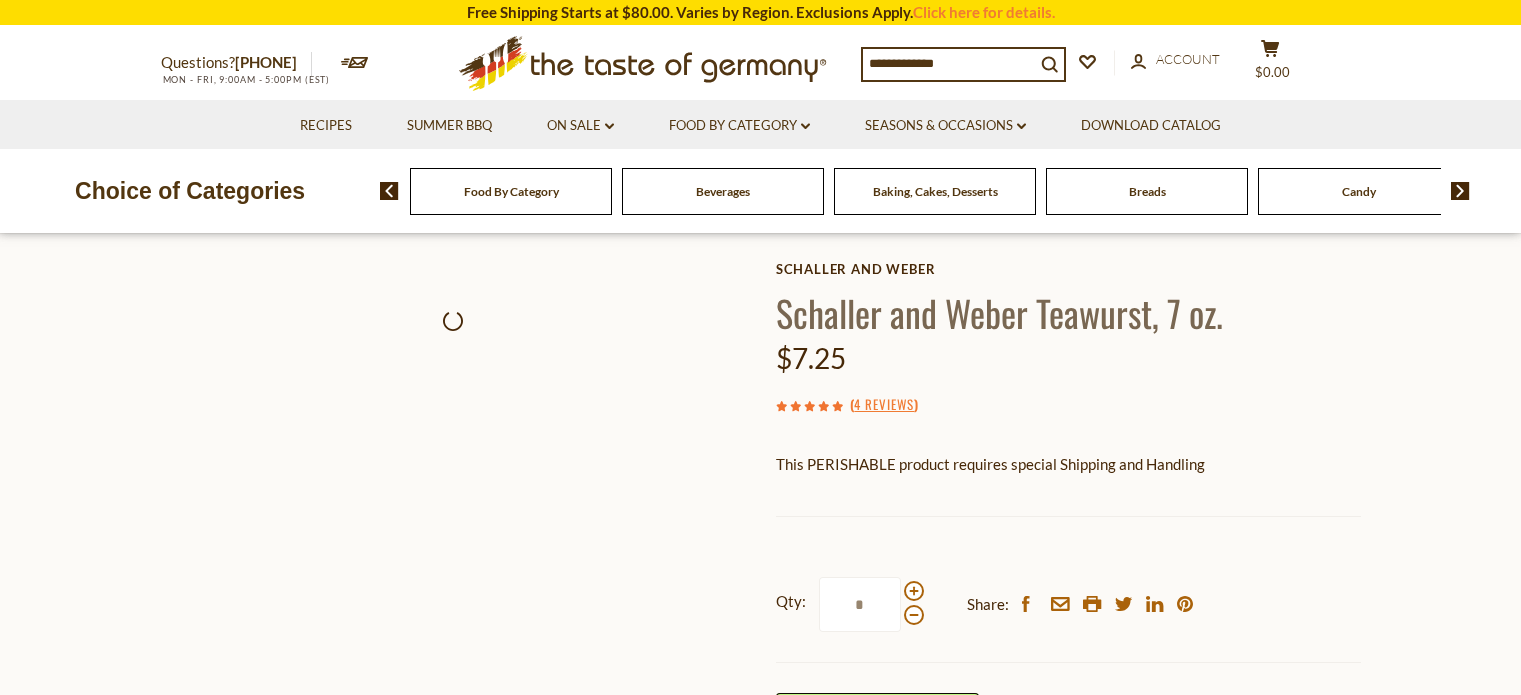 scroll, scrollTop: 0, scrollLeft: 0, axis: both 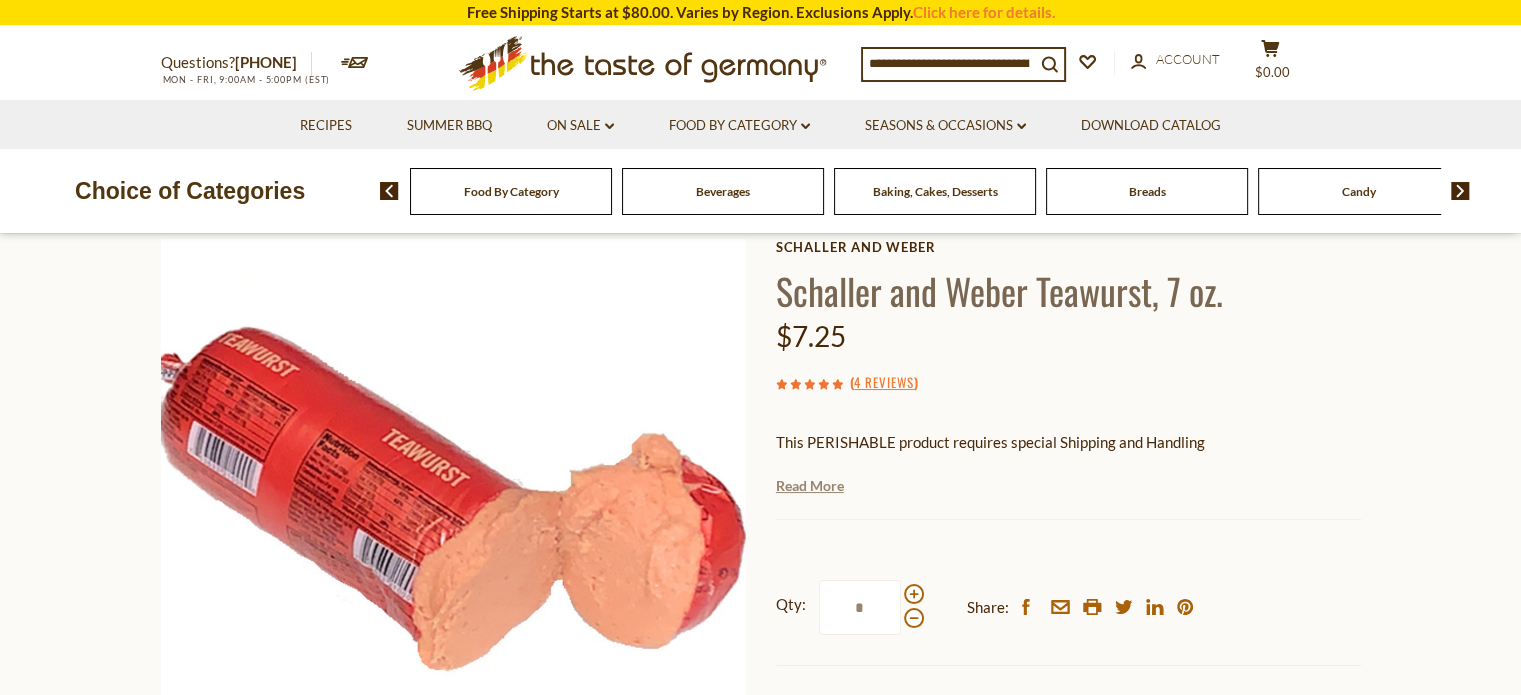 click on "Read More" at bounding box center (810, 486) 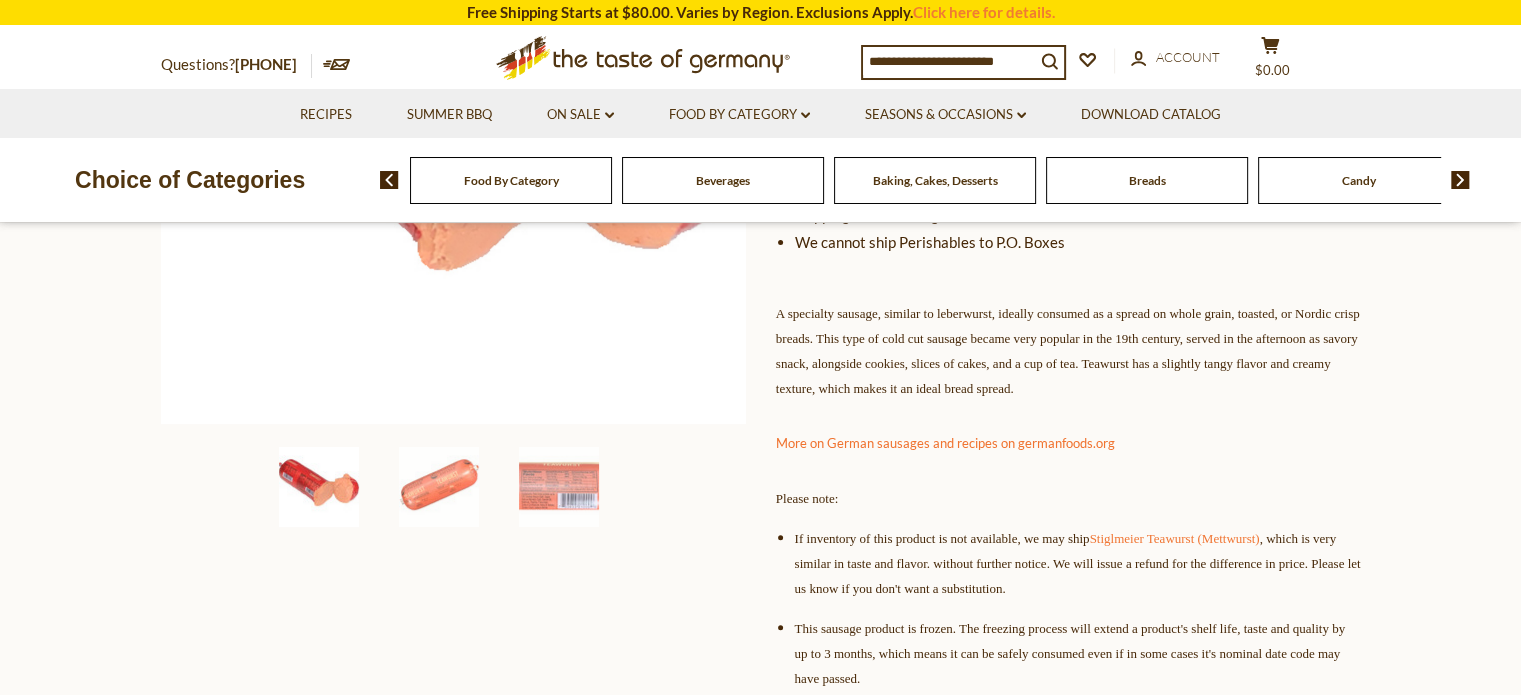 scroll, scrollTop: 400, scrollLeft: 0, axis: vertical 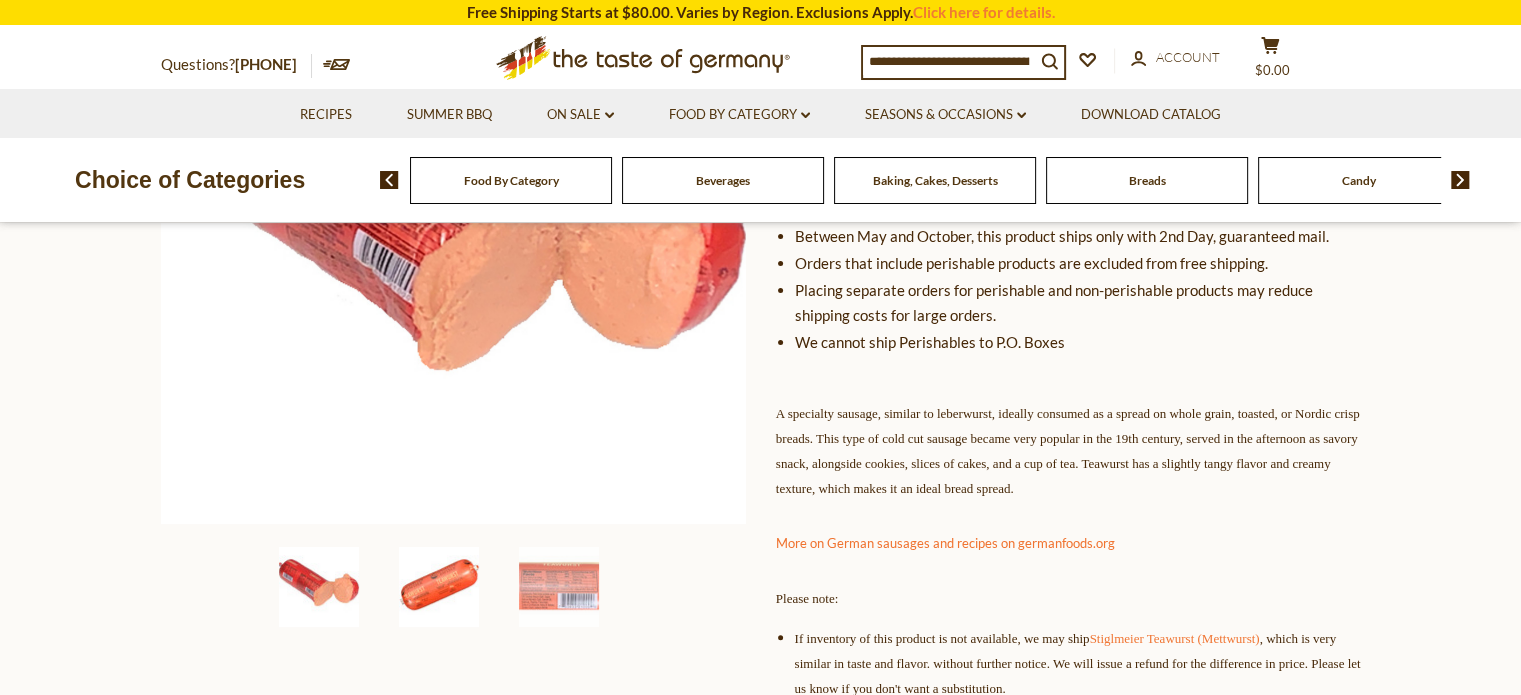 click at bounding box center (439, 587) 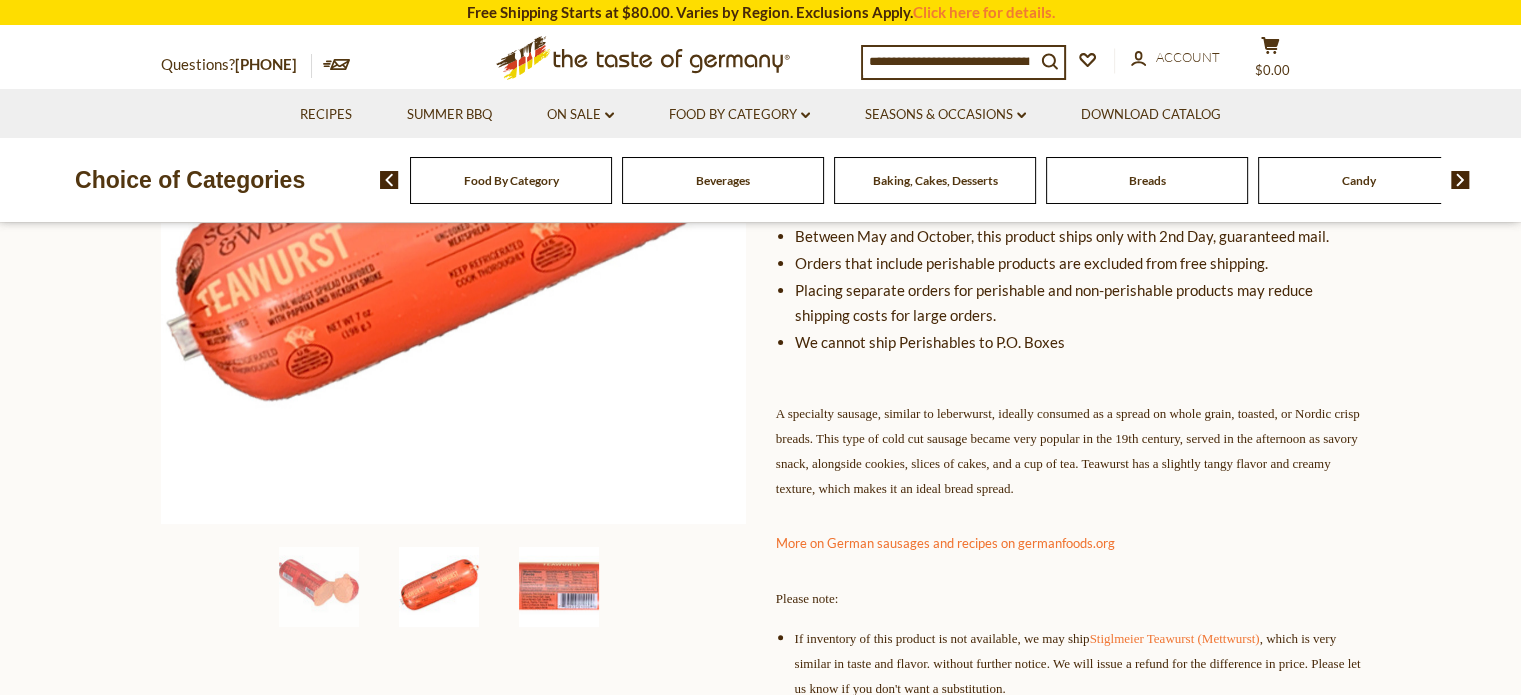 click at bounding box center (559, 587) 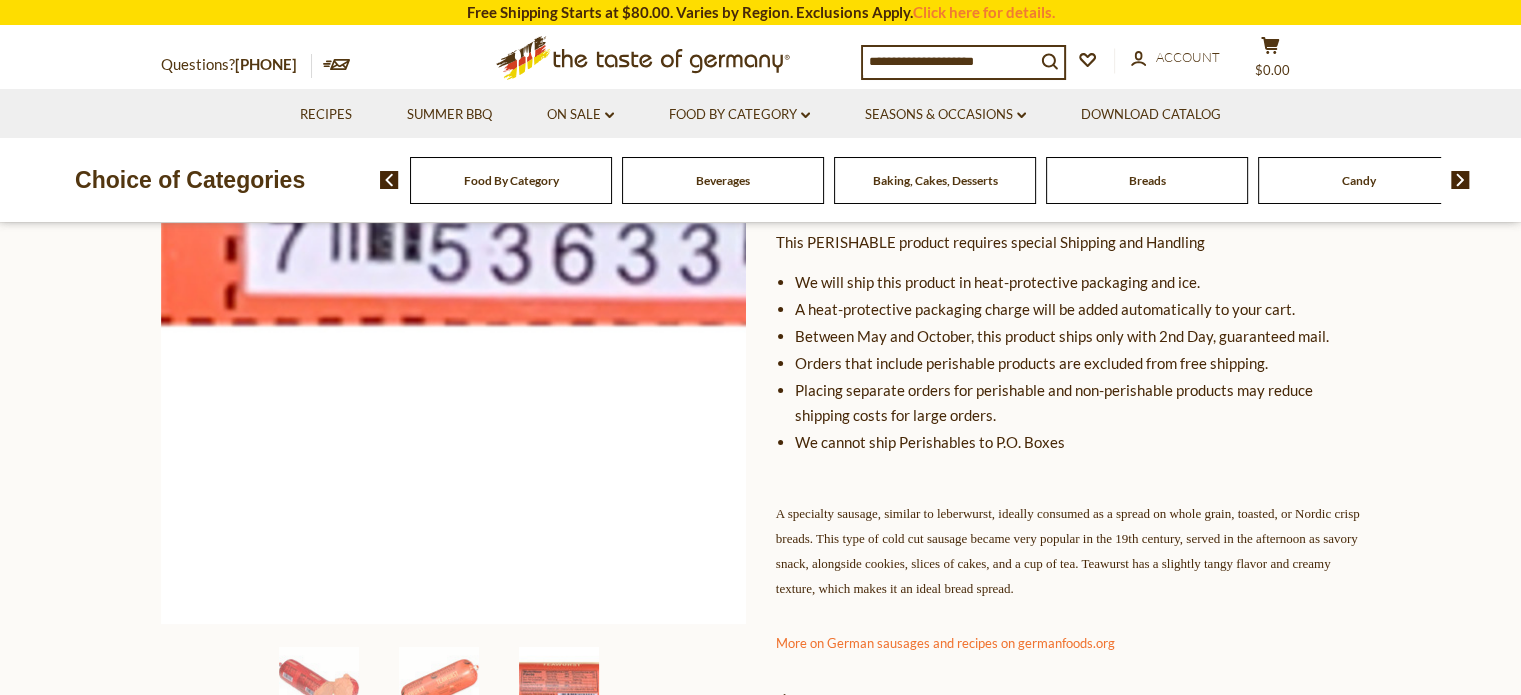 scroll, scrollTop: 400, scrollLeft: 0, axis: vertical 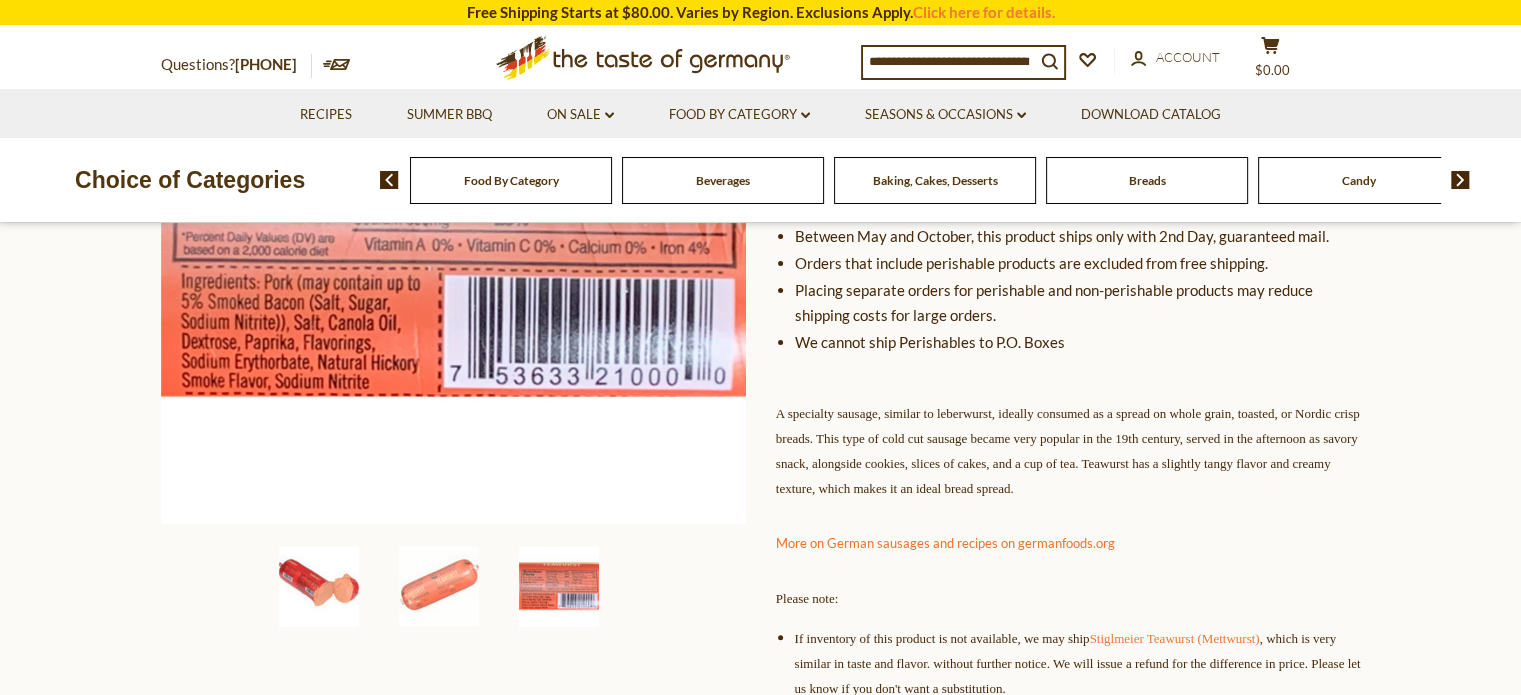 click at bounding box center [319, 587] 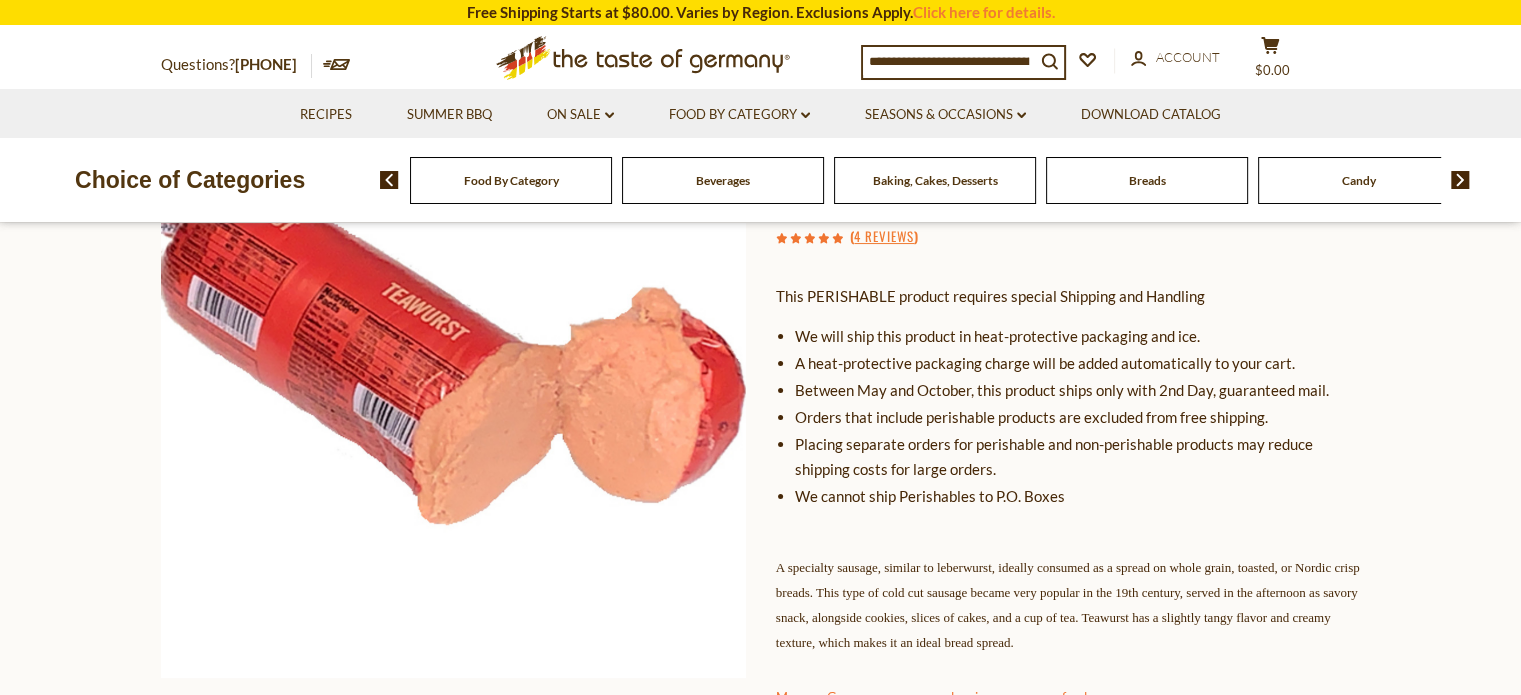scroll, scrollTop: 200, scrollLeft: 0, axis: vertical 